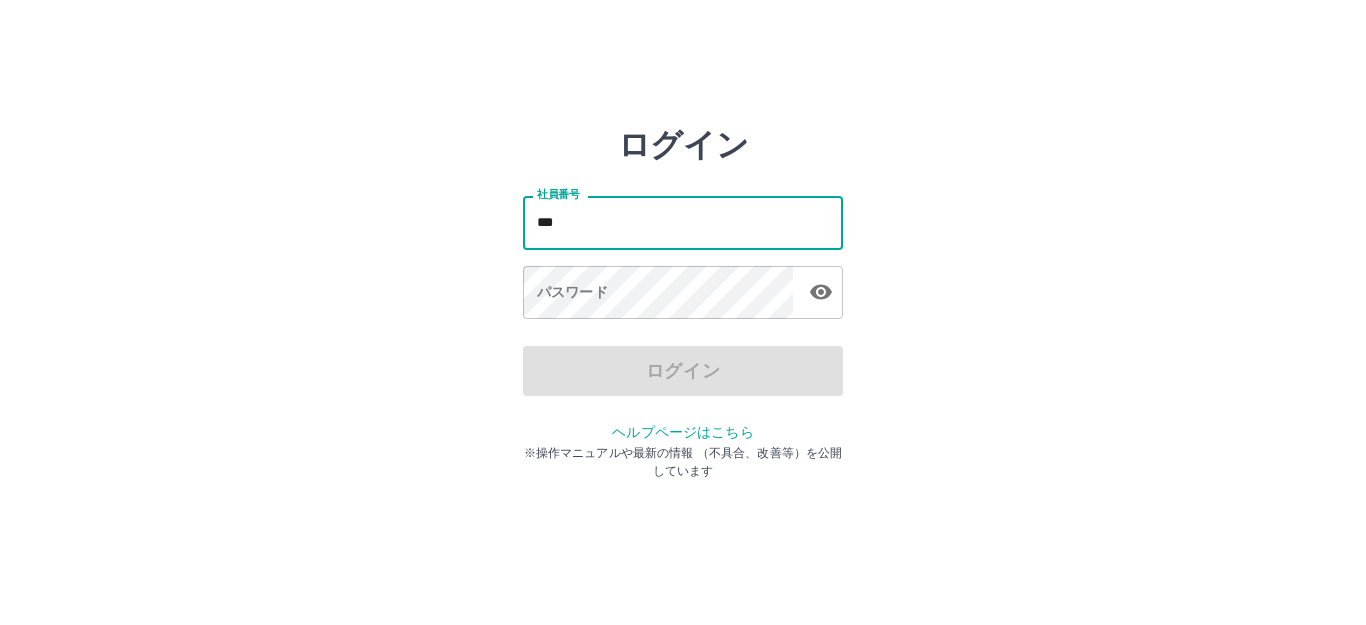 scroll, scrollTop: 0, scrollLeft: 0, axis: both 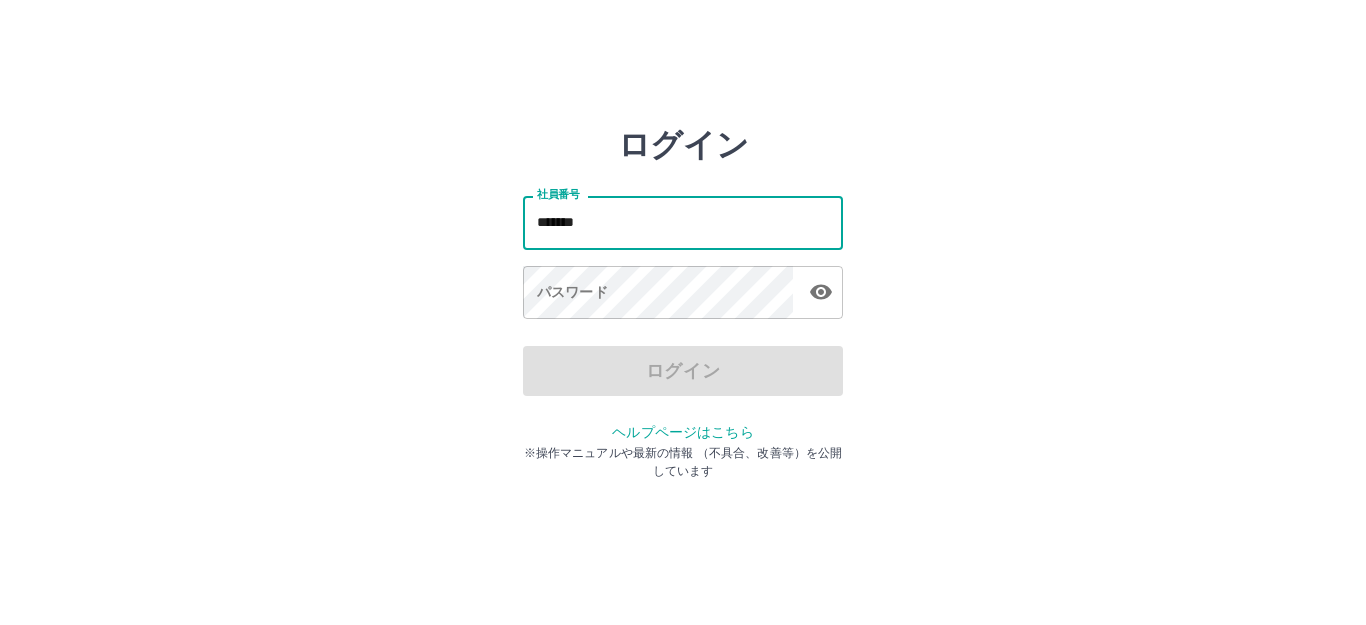 type on "*******" 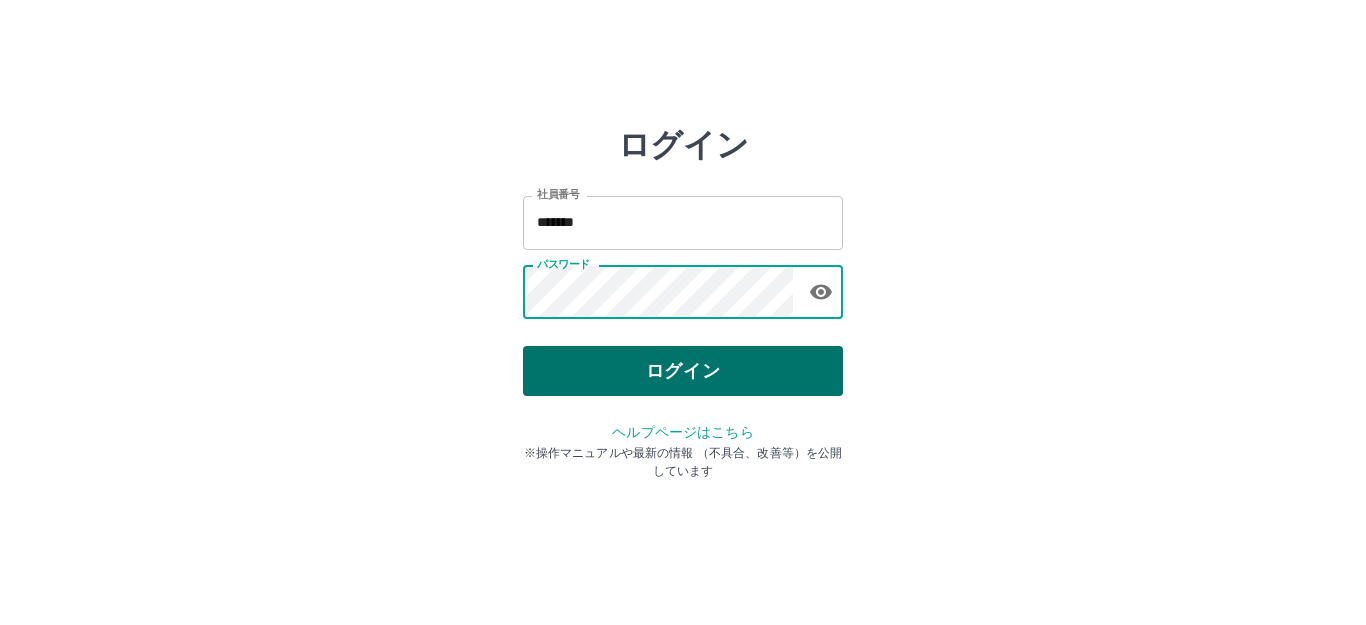 click on "ログイン" at bounding box center (683, 371) 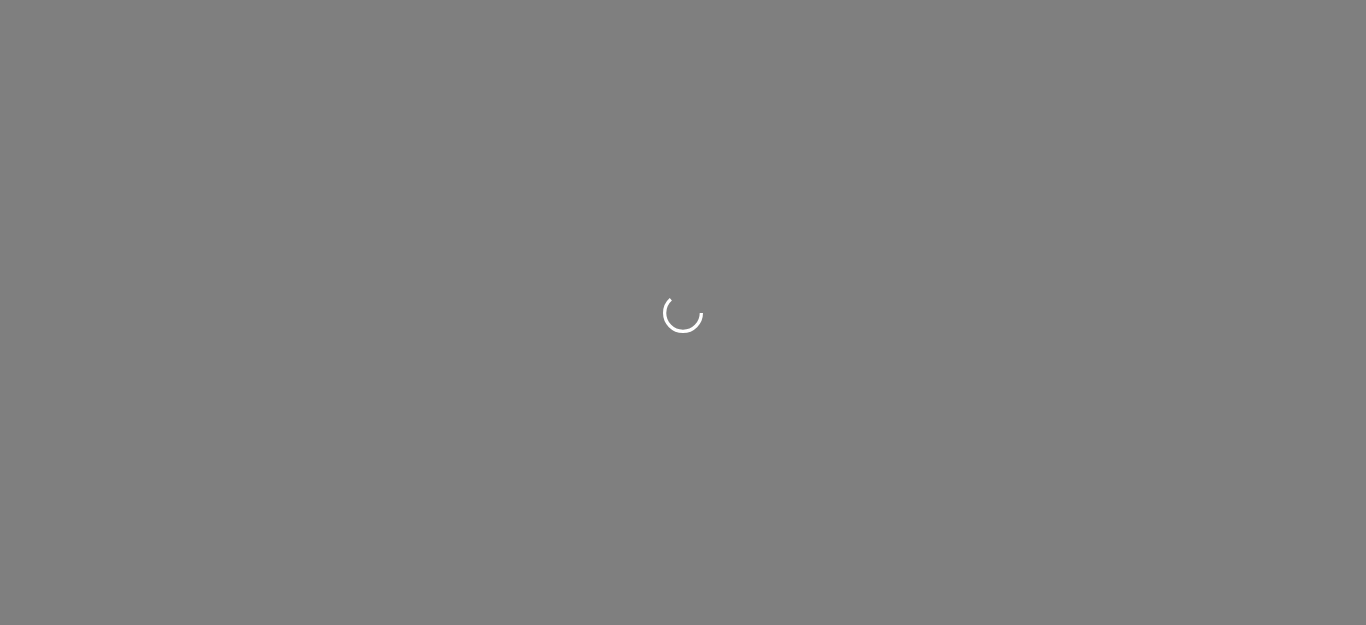 scroll, scrollTop: 0, scrollLeft: 0, axis: both 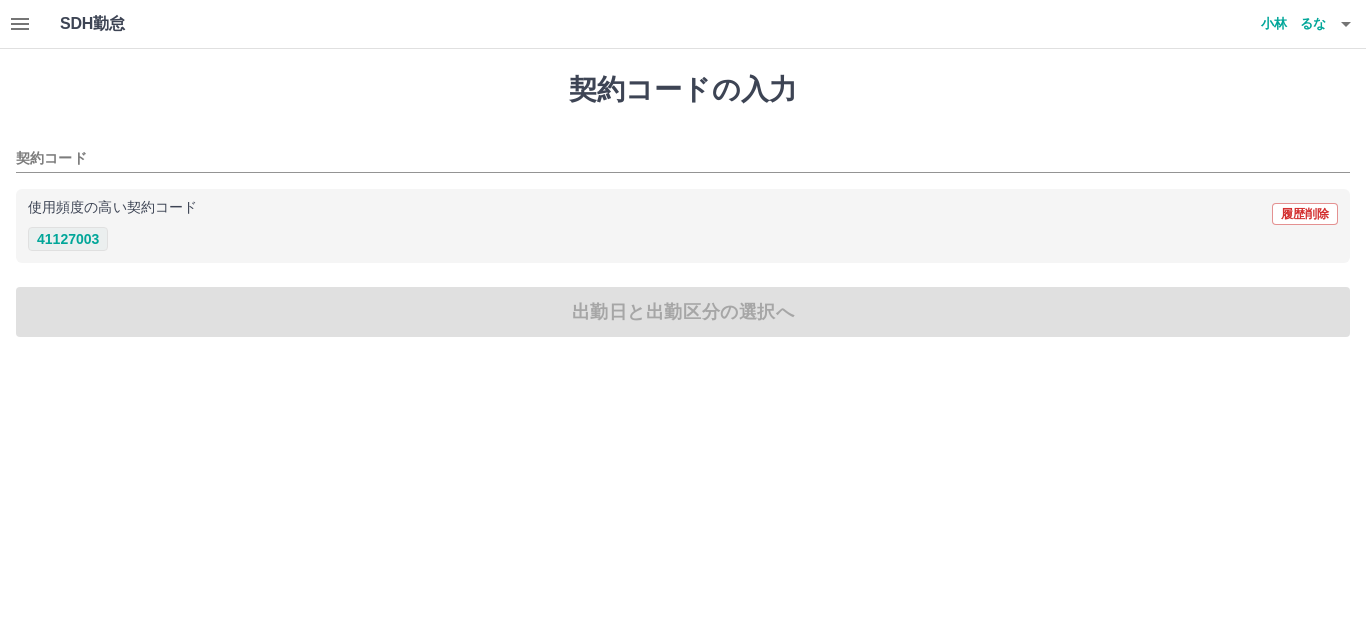 click on "41127003" at bounding box center (68, 239) 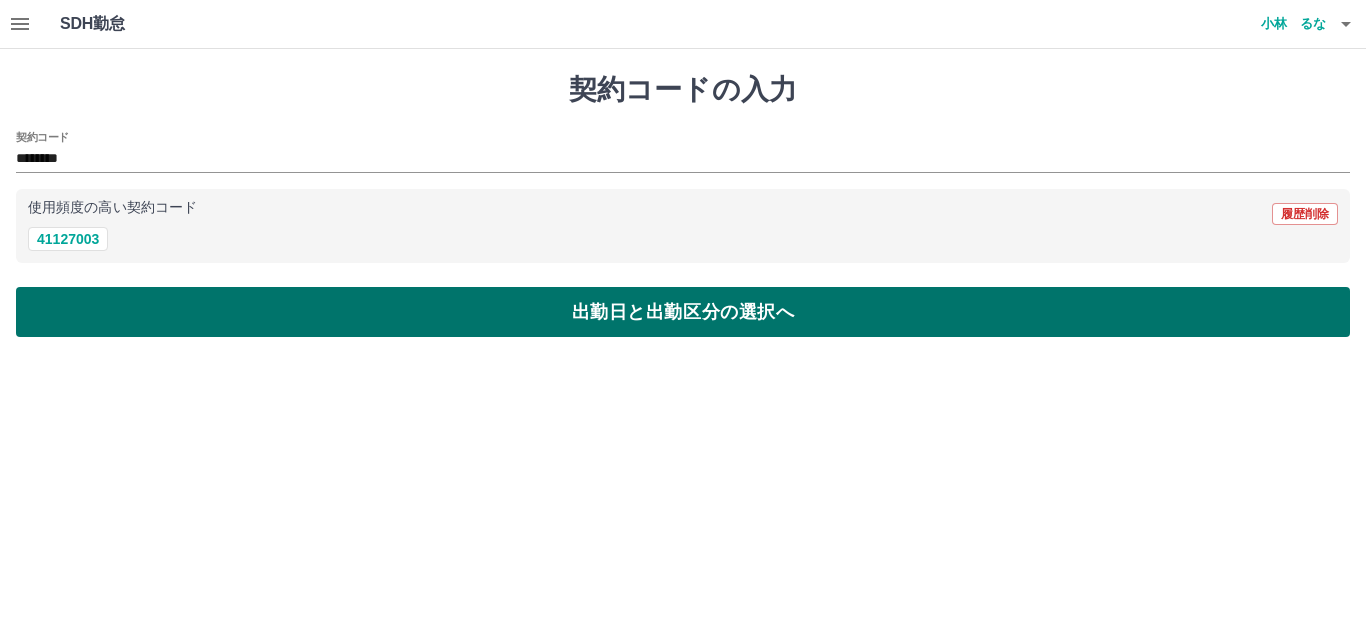 click on "出勤日と出勤区分の選択へ" at bounding box center [683, 312] 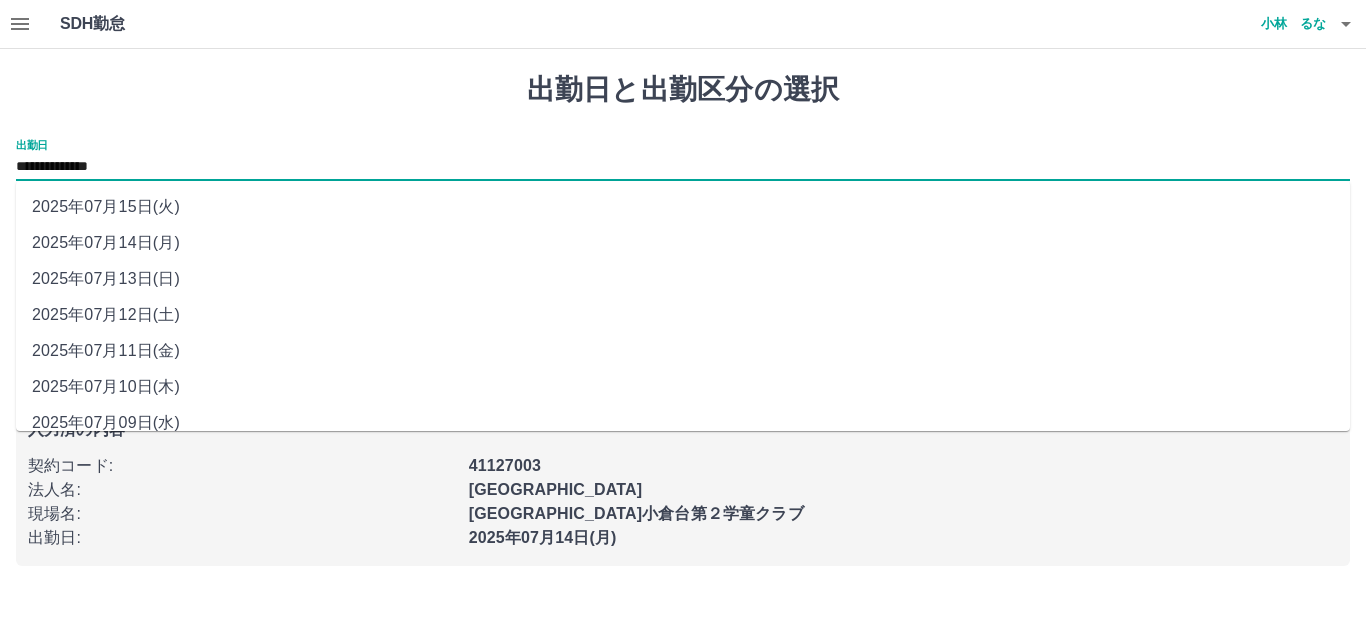 click on "**********" at bounding box center (683, 167) 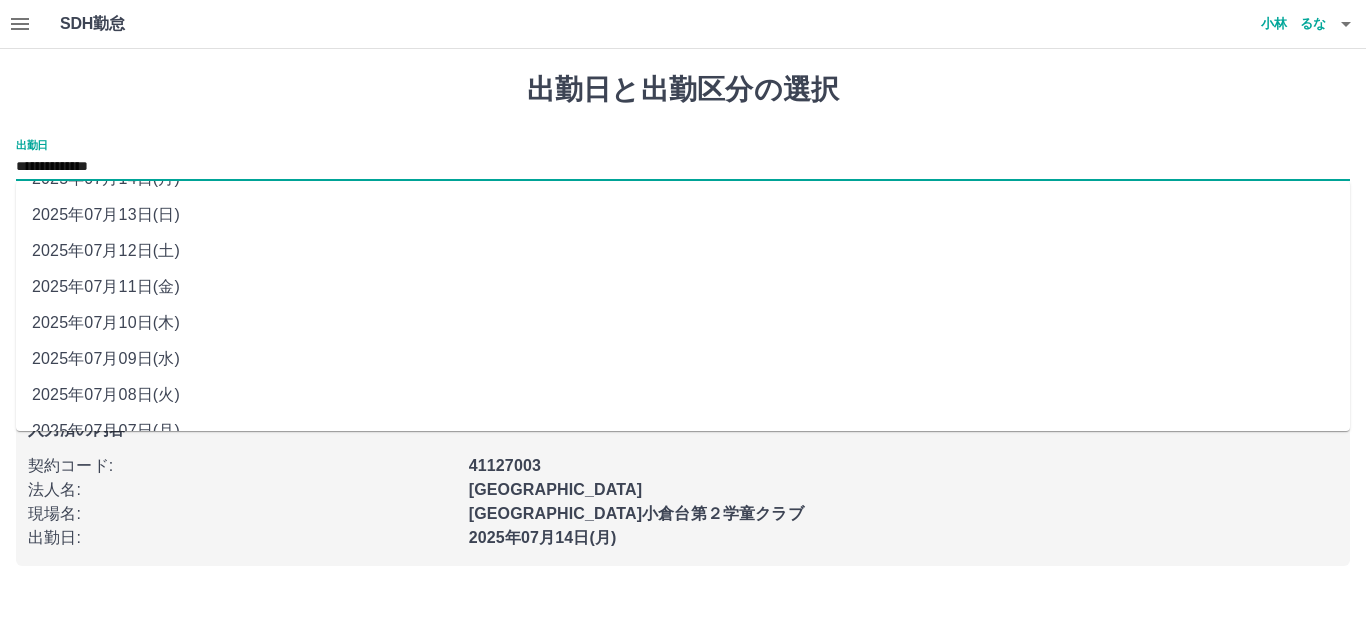 scroll, scrollTop: 90, scrollLeft: 0, axis: vertical 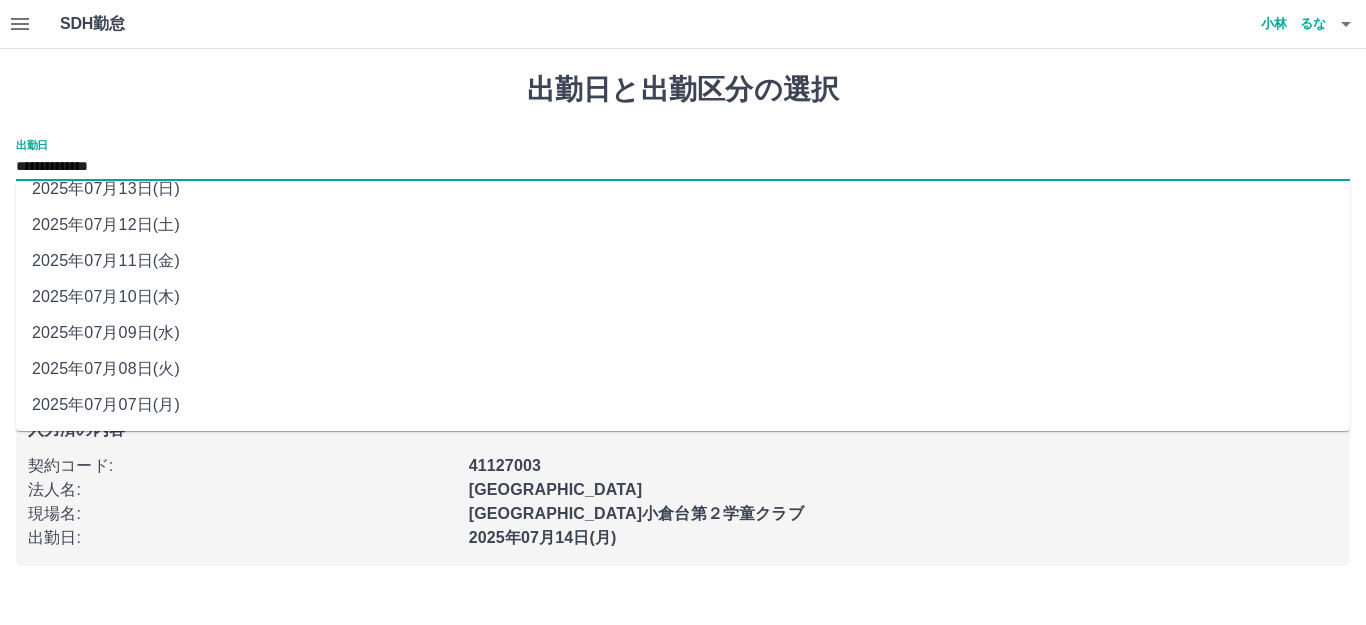 click on "2025年07月11日(金)" at bounding box center [683, 261] 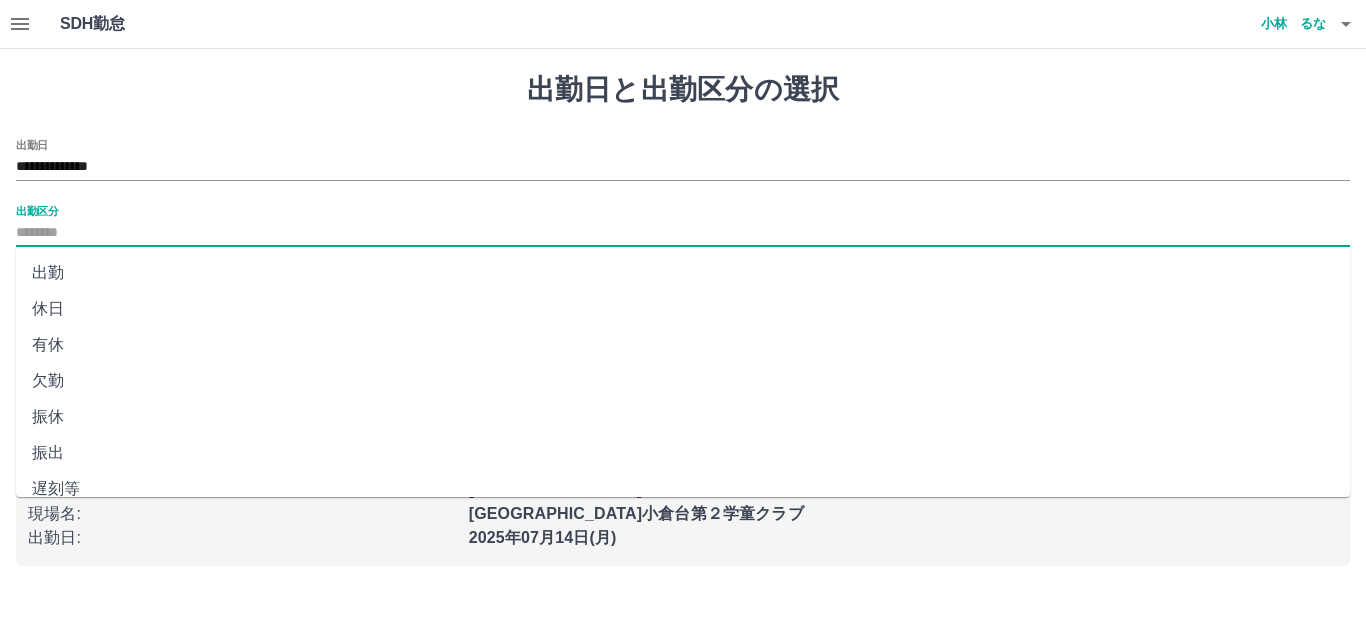 click on "出勤区分" at bounding box center (683, 233) 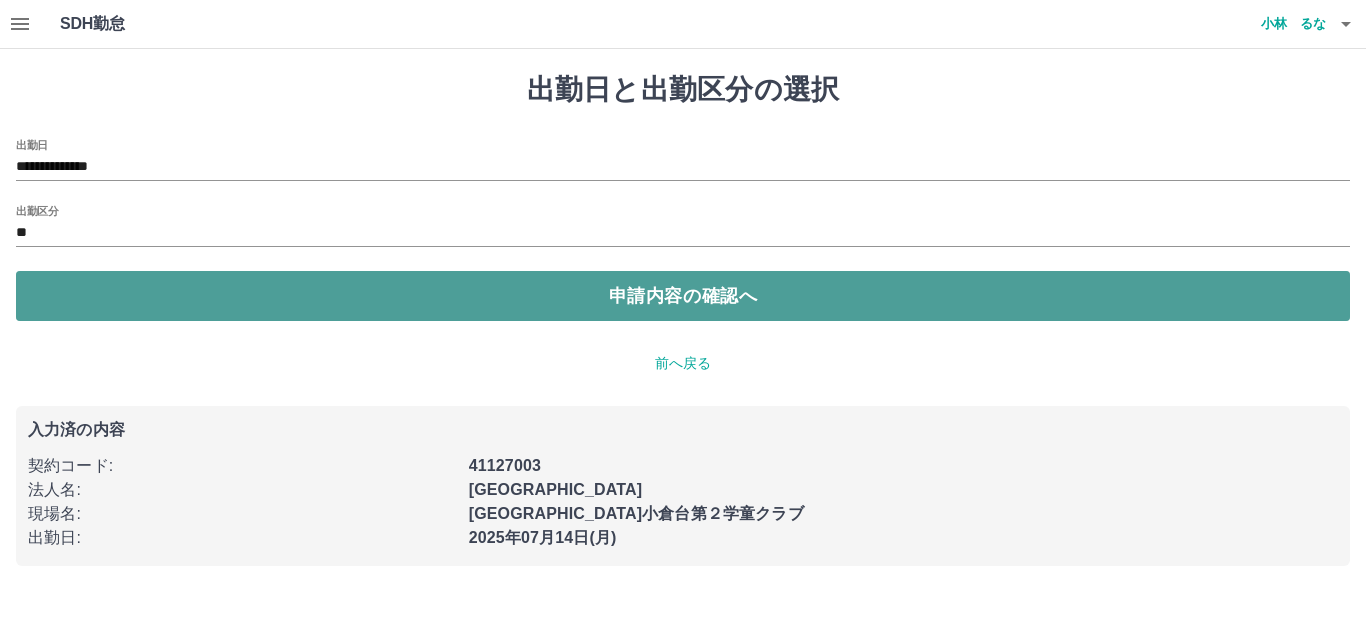 click on "申請内容の確認へ" at bounding box center (683, 296) 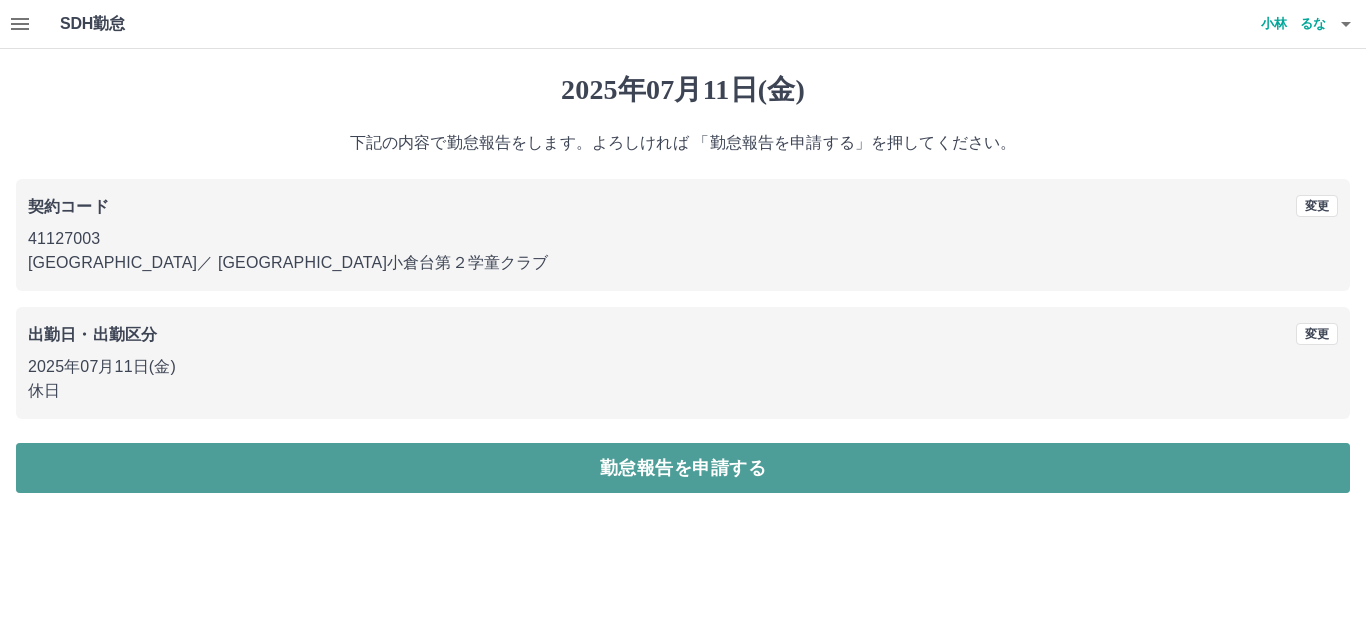 click on "勤怠報告を申請する" at bounding box center [683, 468] 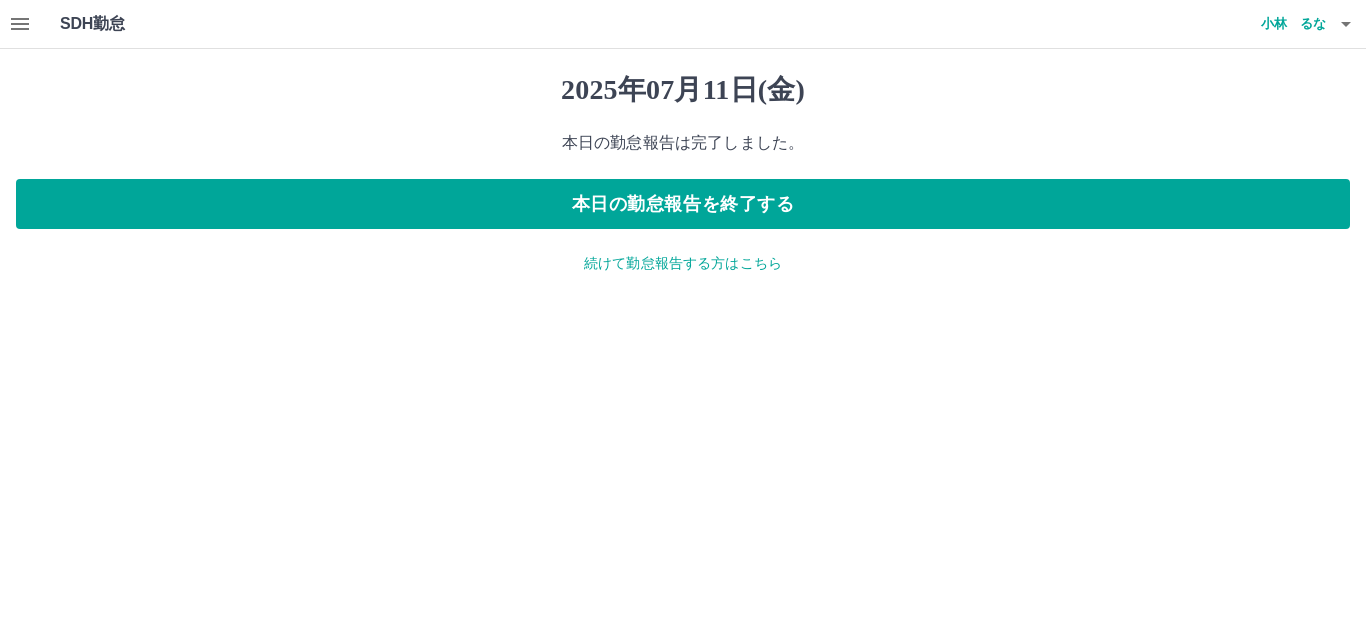 click on "続けて勤怠報告する方はこちら" at bounding box center (683, 263) 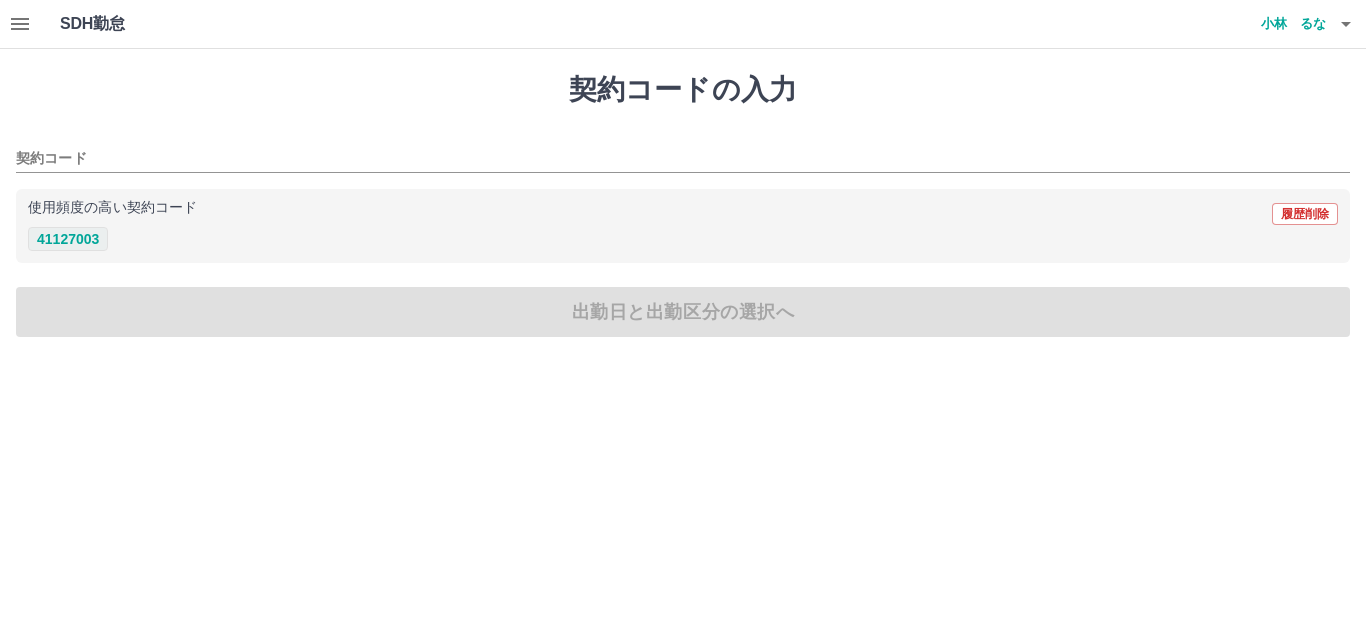 click on "41127003" at bounding box center [68, 239] 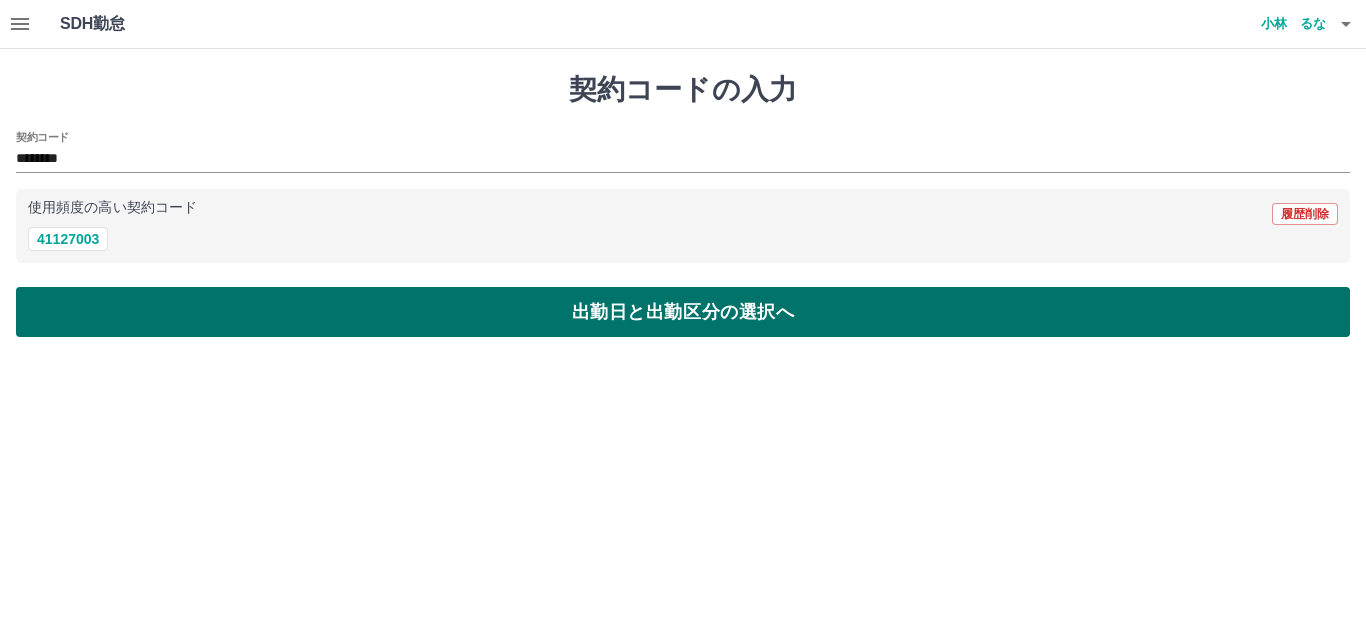 click on "出勤日と出勤区分の選択へ" at bounding box center [683, 312] 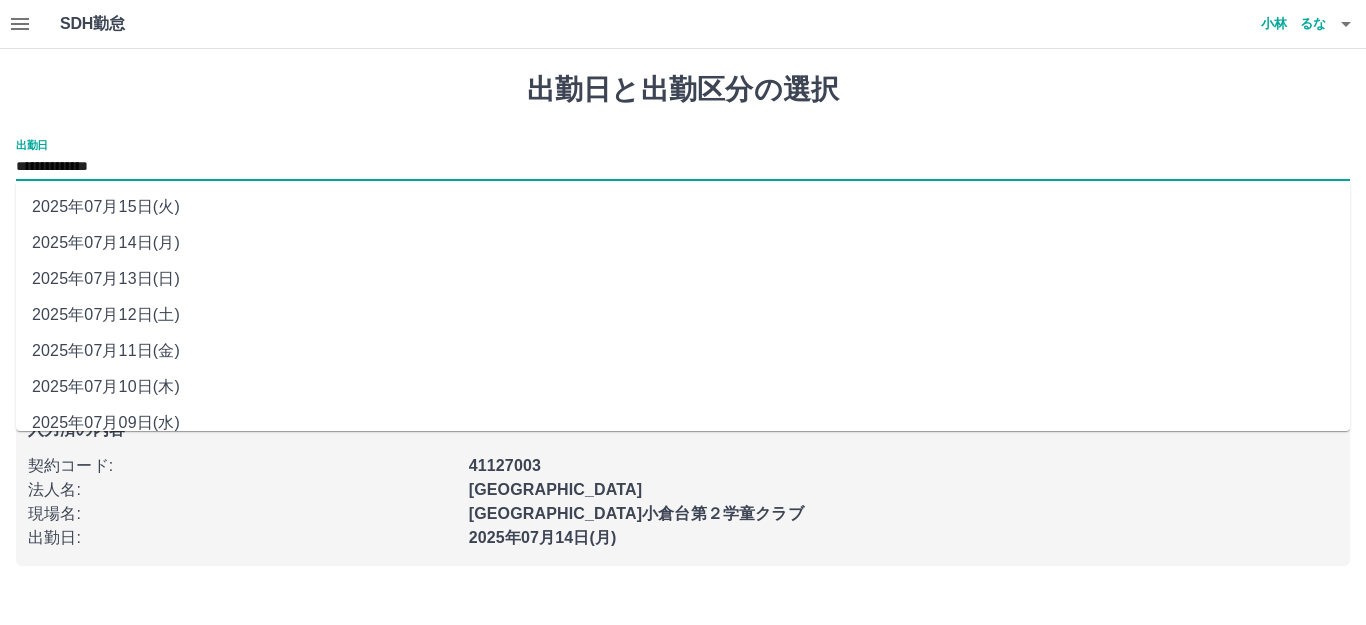 click on "**********" at bounding box center [683, 167] 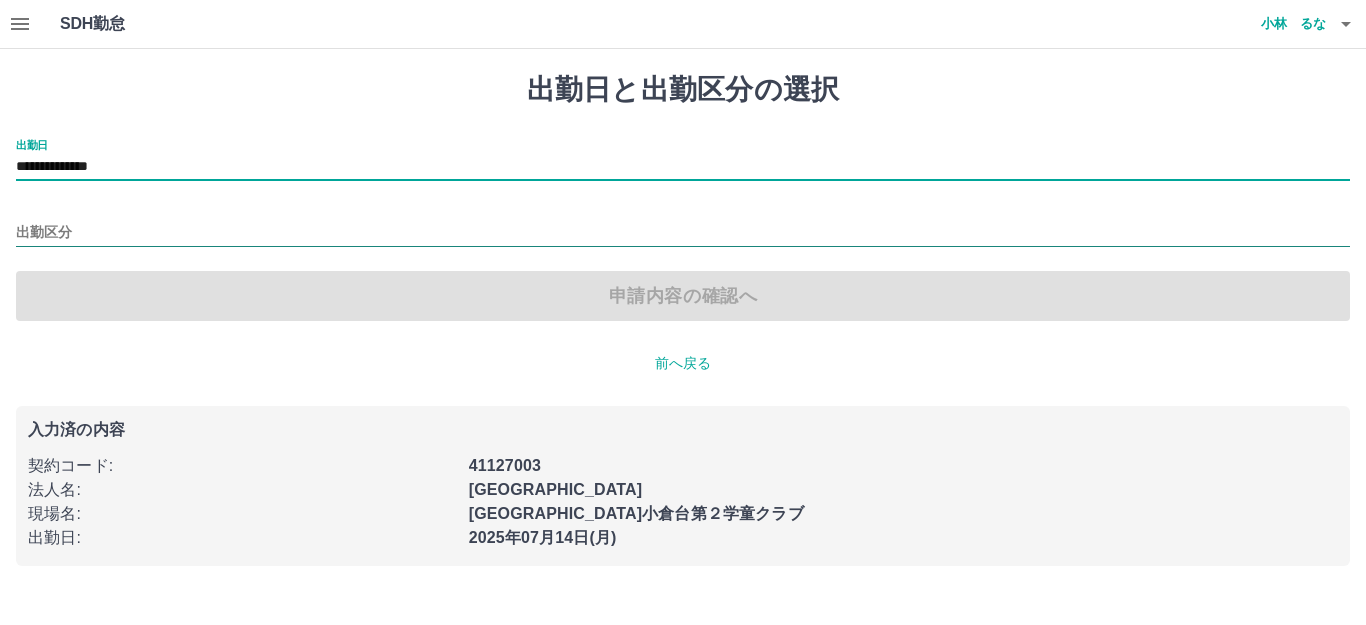 click on "出勤区分" at bounding box center [683, 233] 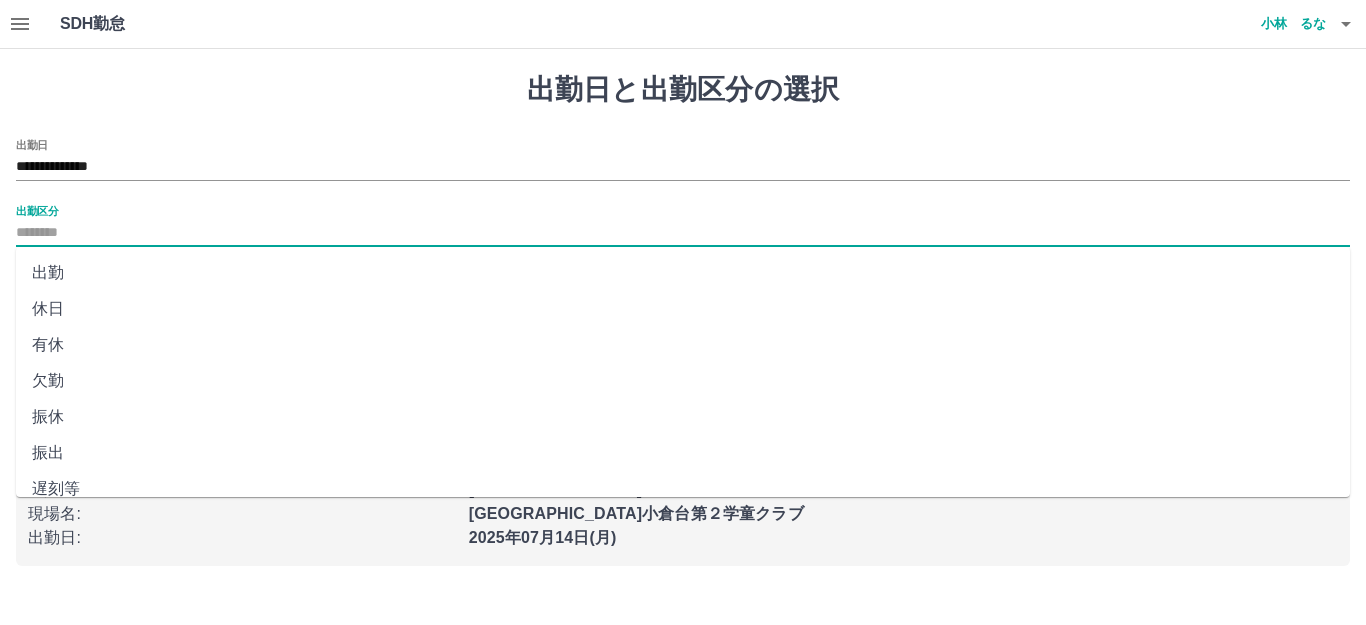 click on "休日" at bounding box center [683, 309] 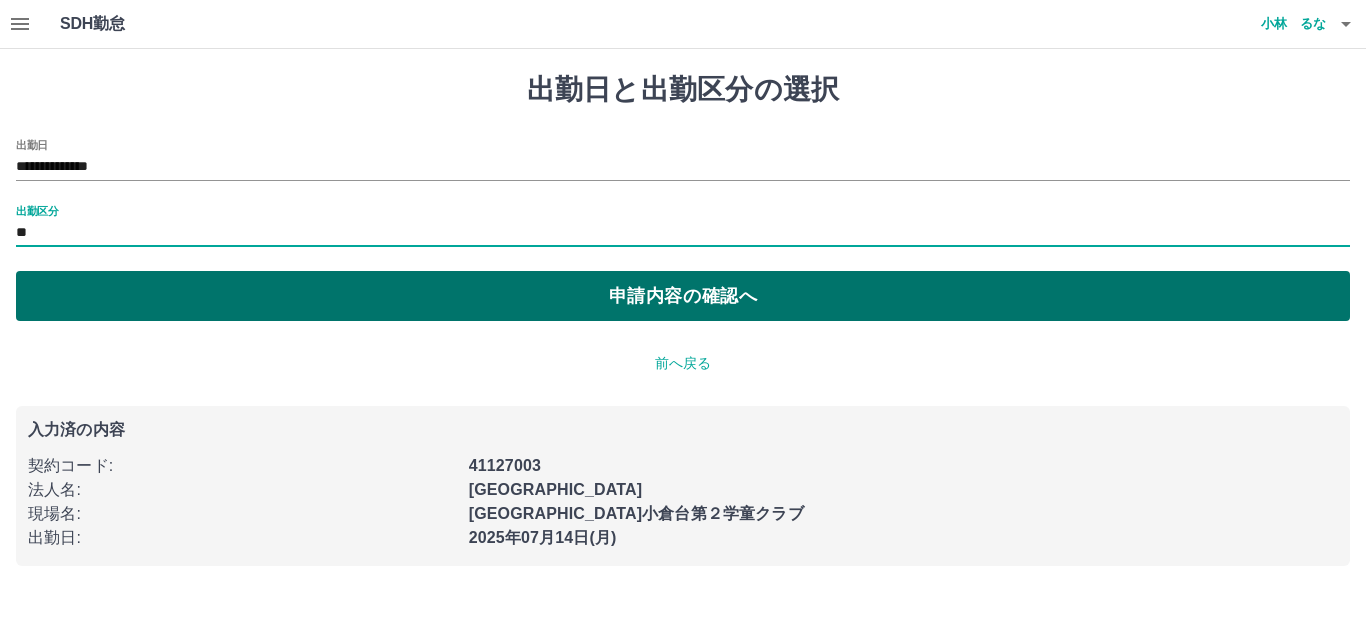 click on "申請内容の確認へ" at bounding box center [683, 296] 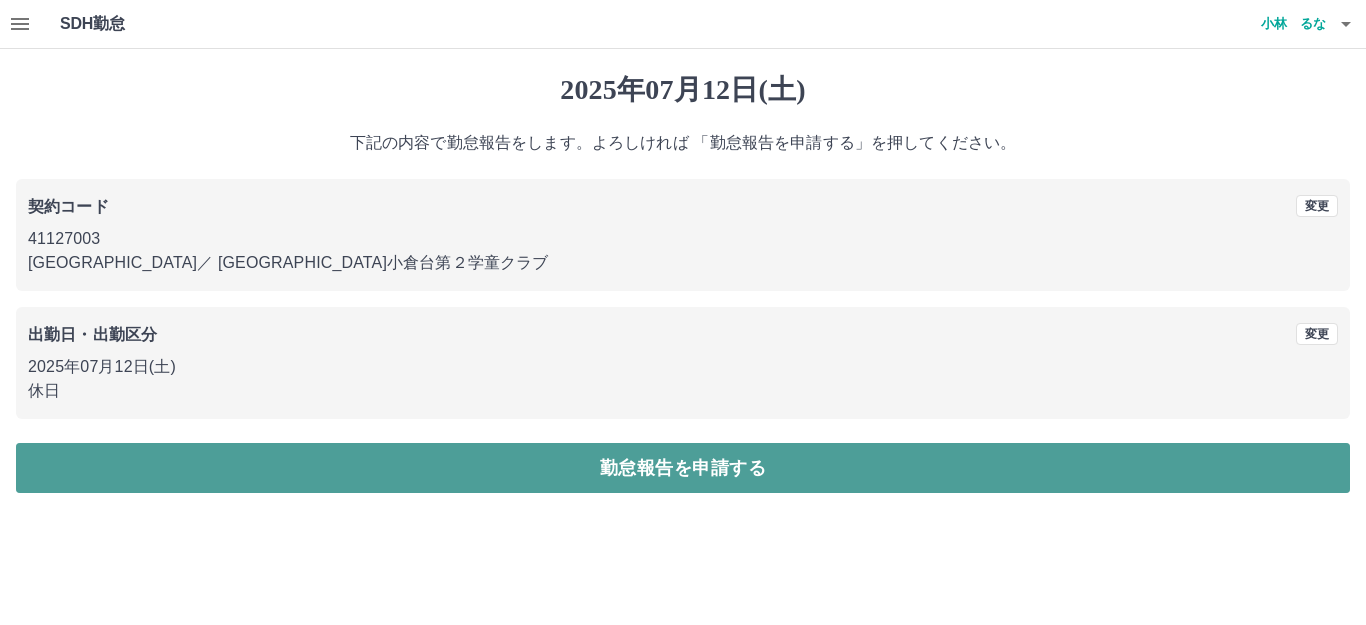 click on "勤怠報告を申請する" at bounding box center (683, 468) 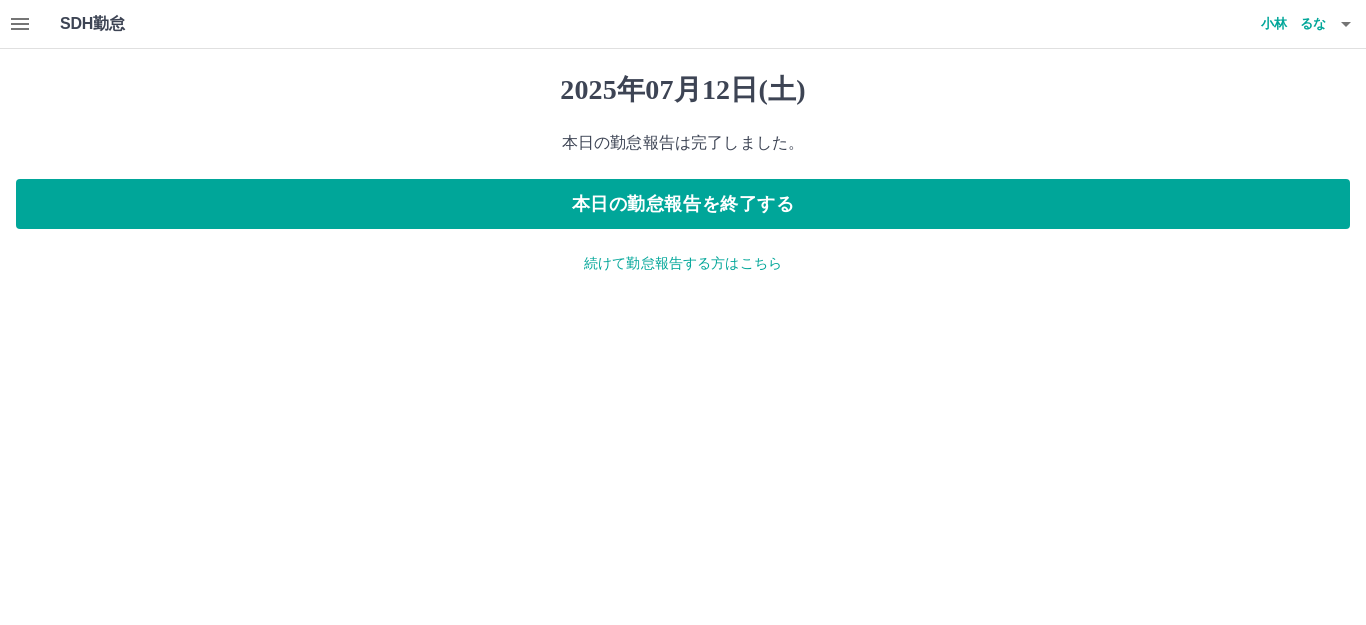 click on "続けて勤怠報告する方はこちら" at bounding box center [683, 263] 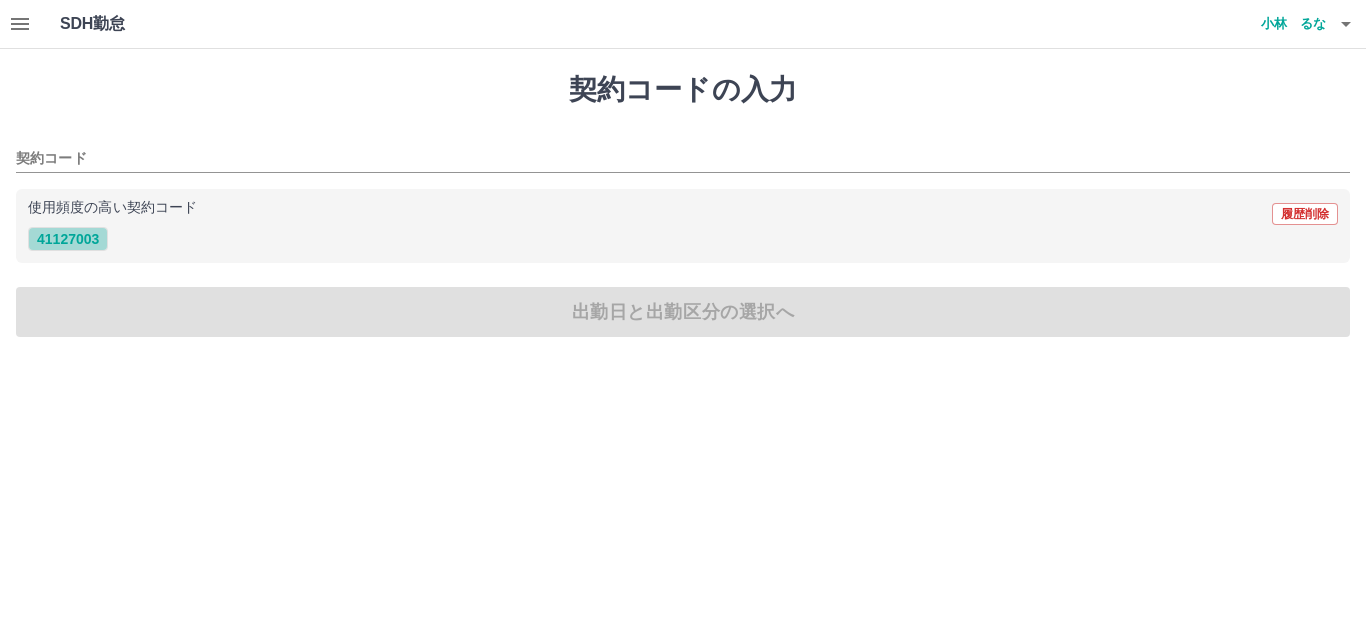 click on "41127003" at bounding box center [68, 239] 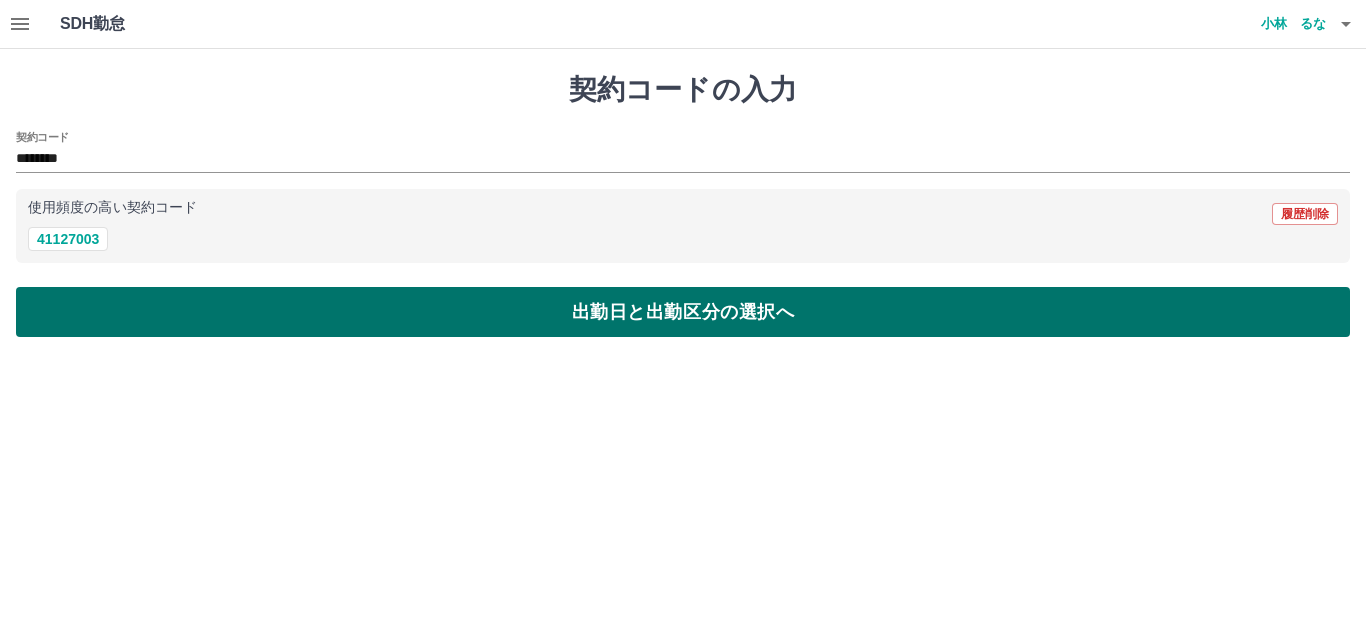 click on "出勤日と出勤区分の選択へ" at bounding box center (683, 312) 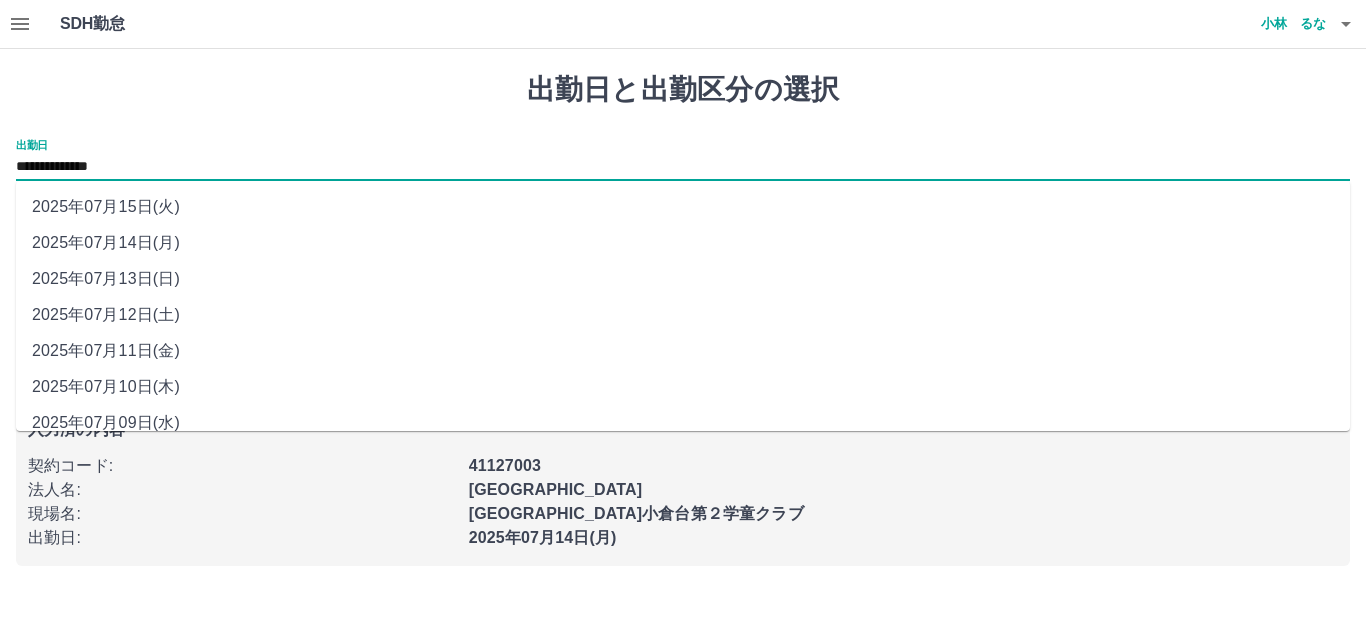 click on "**********" at bounding box center (683, 167) 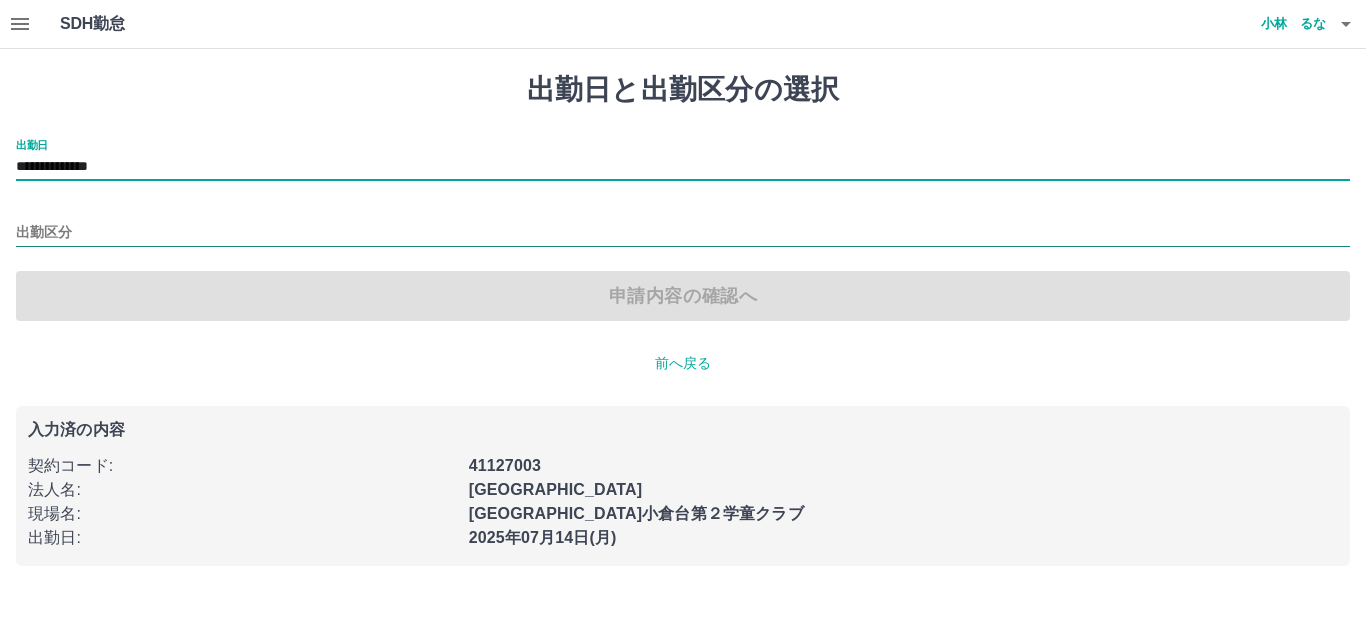 click on "出勤区分" at bounding box center [683, 233] 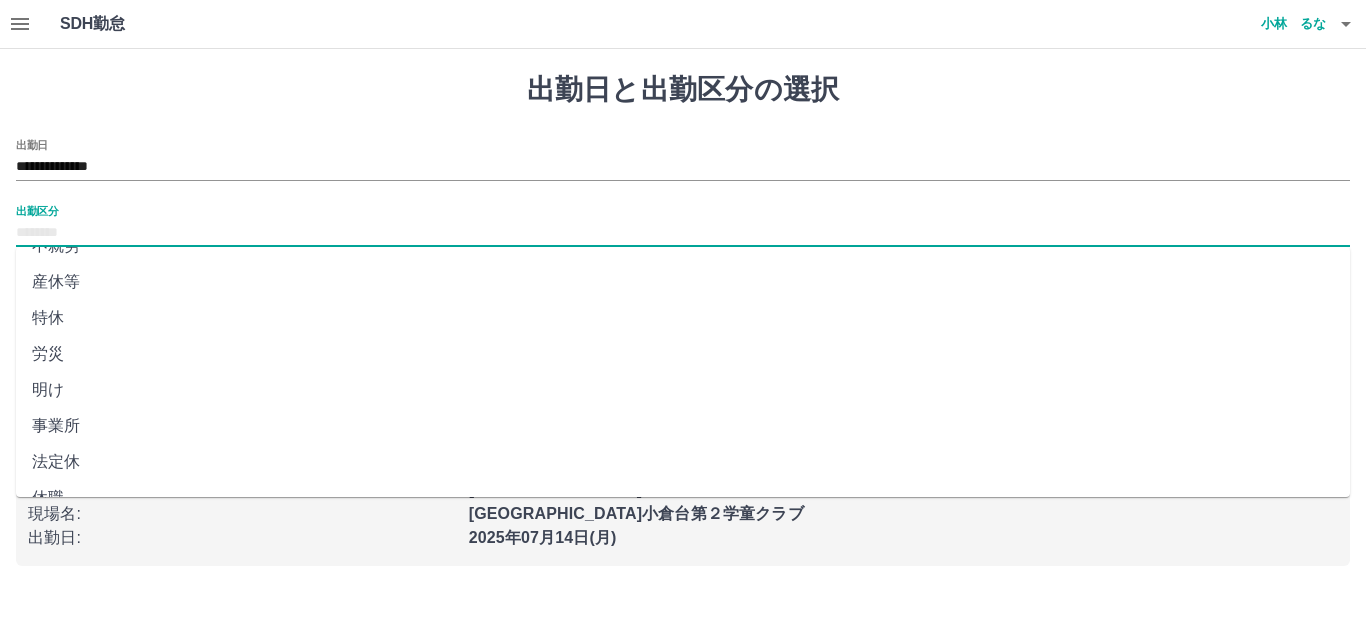 scroll, scrollTop: 414, scrollLeft: 0, axis: vertical 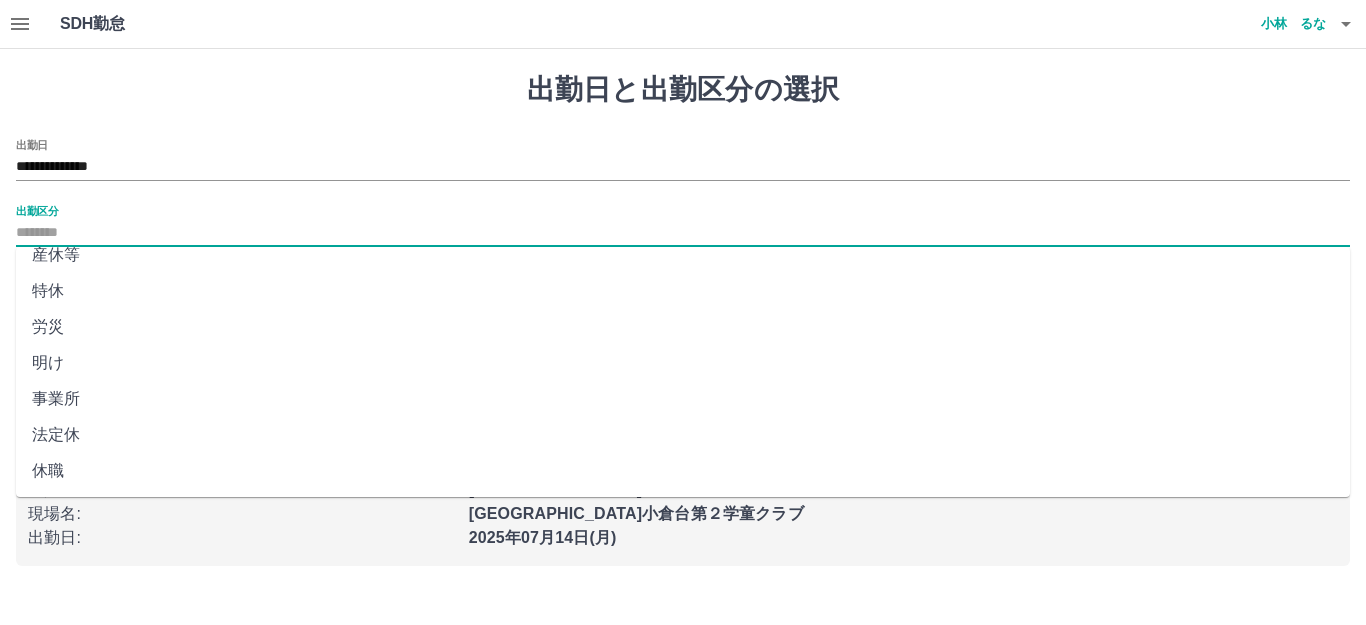 click on "法定休" at bounding box center (683, 435) 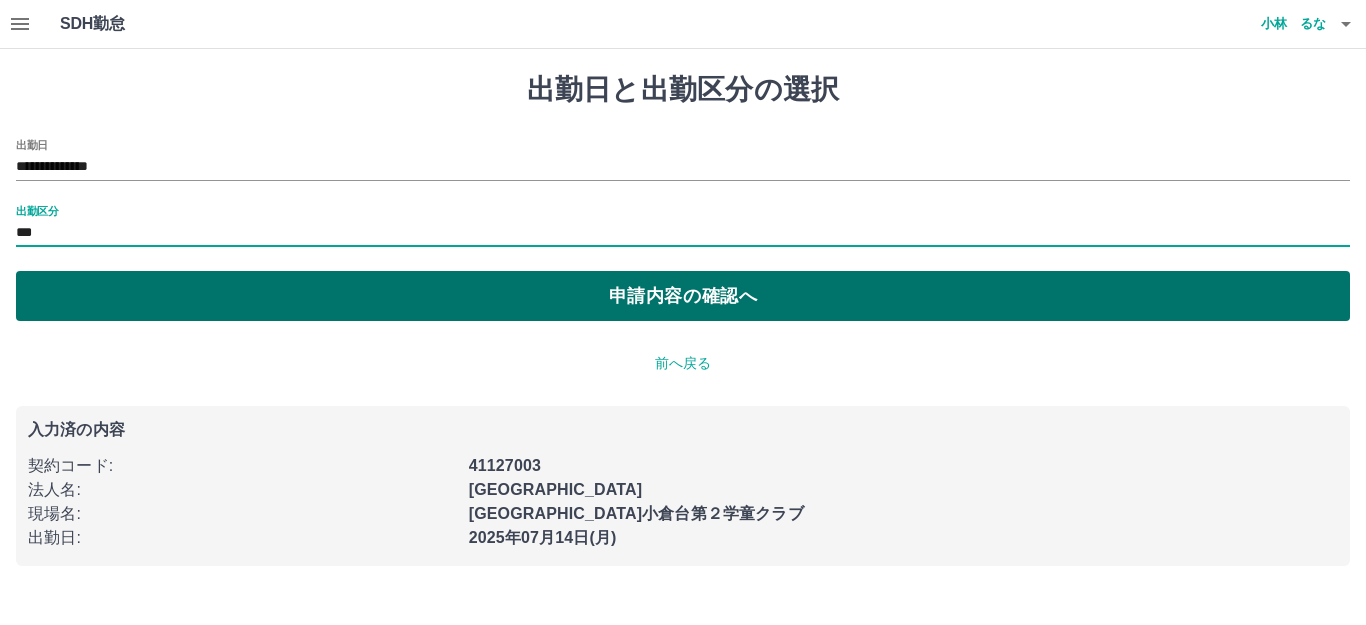click on "申請内容の確認へ" at bounding box center [683, 296] 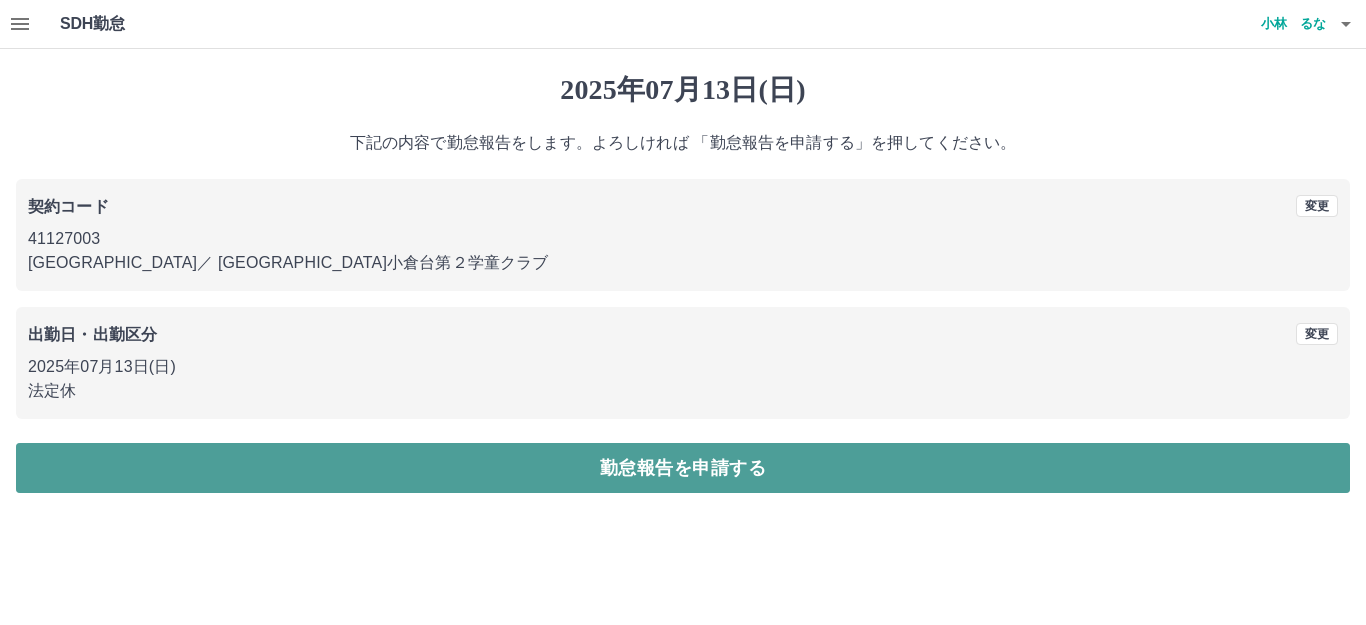 click on "勤怠報告を申請する" at bounding box center [683, 468] 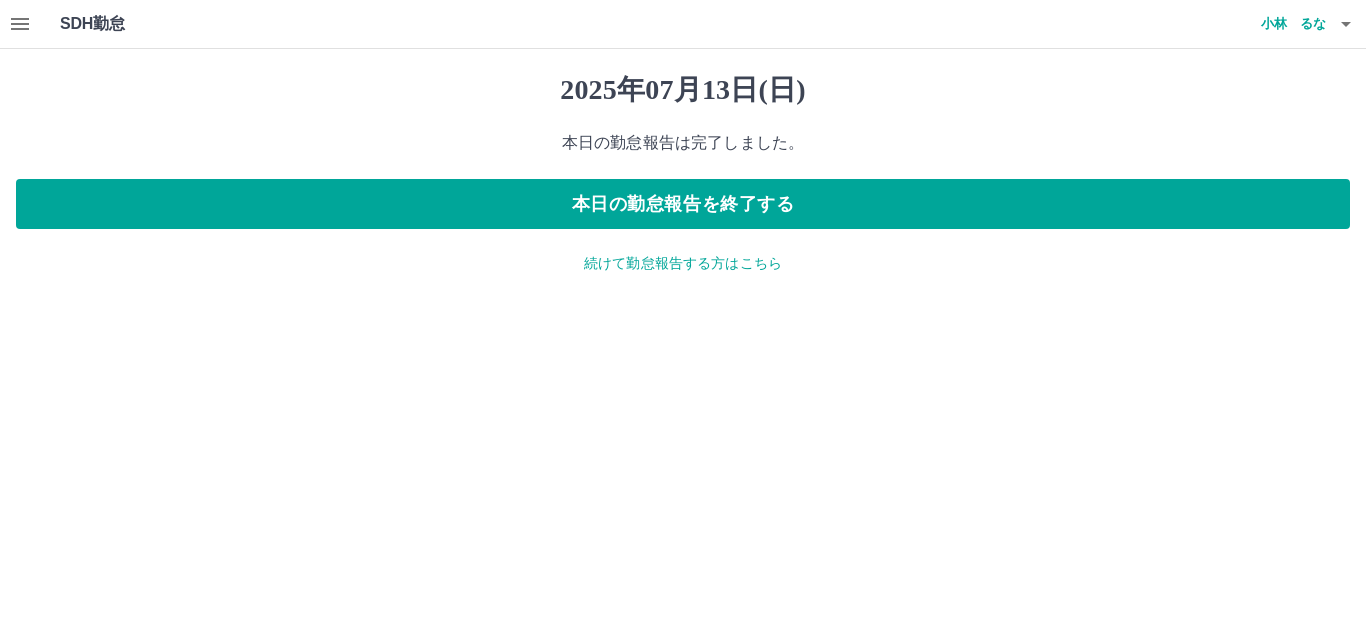 click on "続けて勤怠報告する方はこちら" at bounding box center (683, 263) 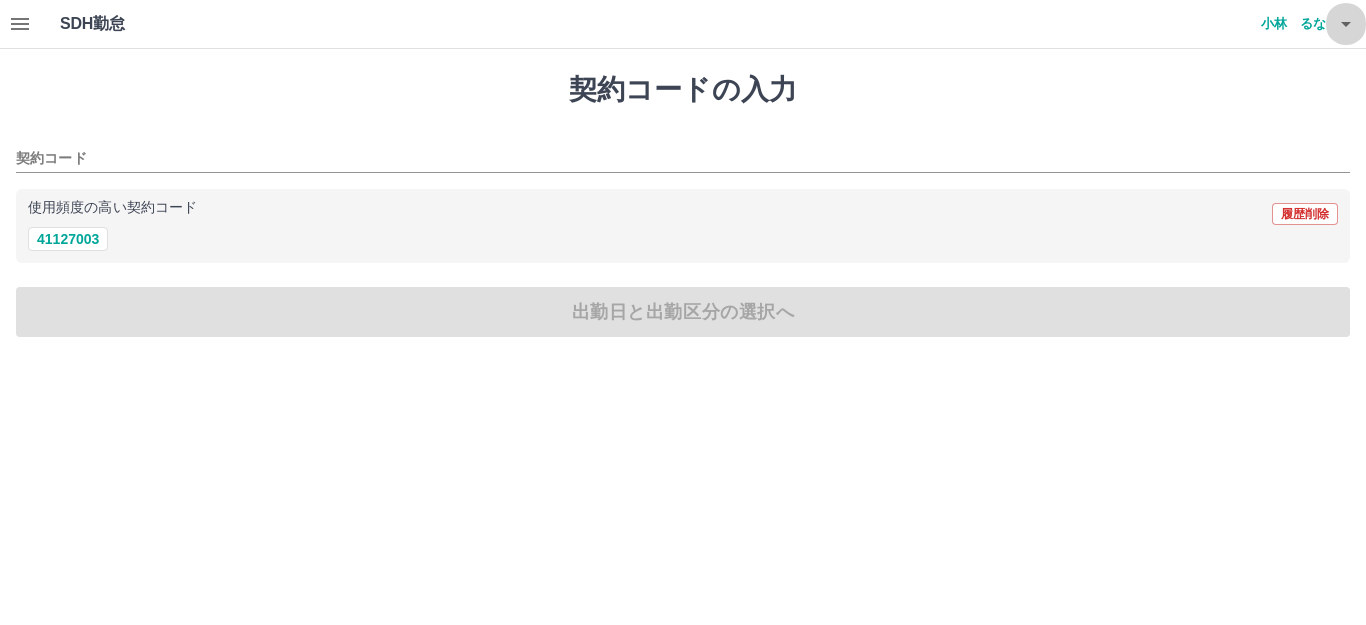 click at bounding box center [1346, 24] 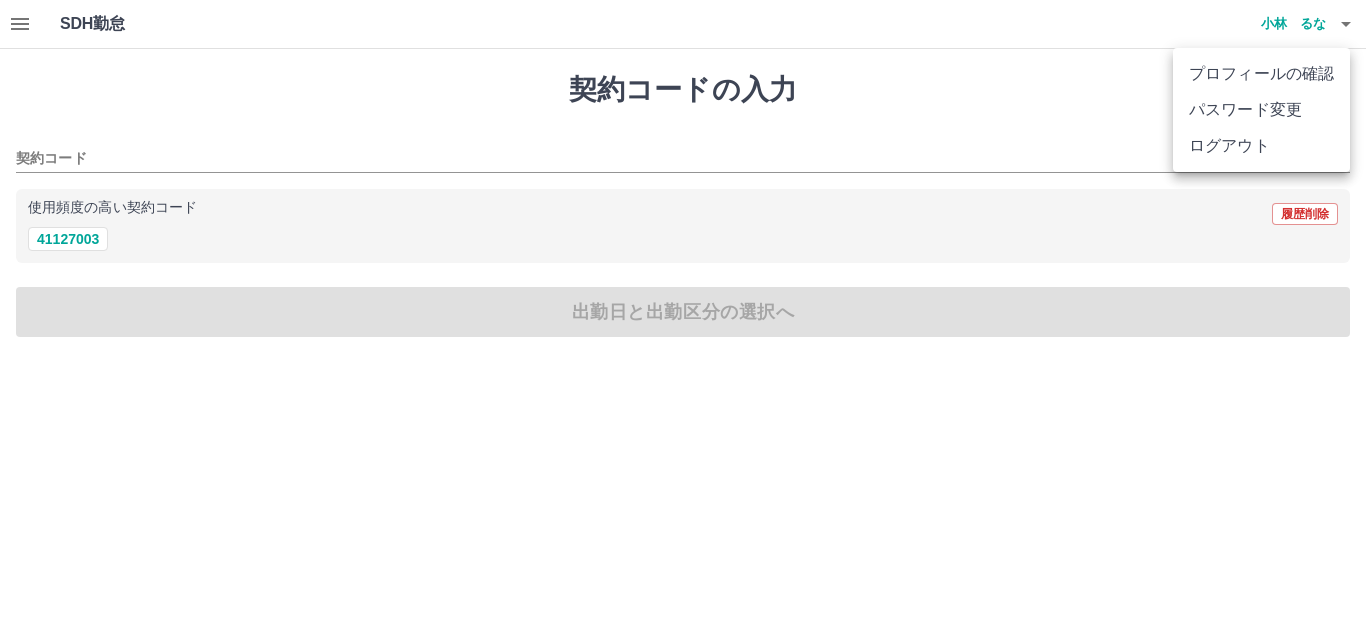 click on "ログアウト" at bounding box center [1261, 146] 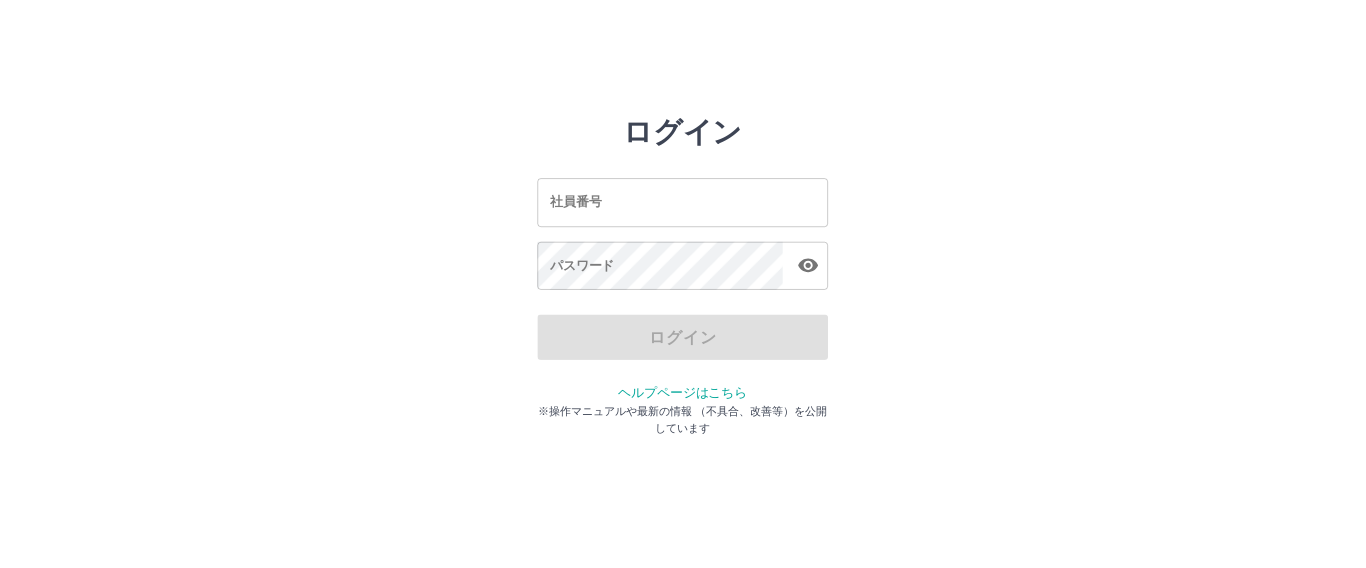 scroll, scrollTop: 0, scrollLeft: 0, axis: both 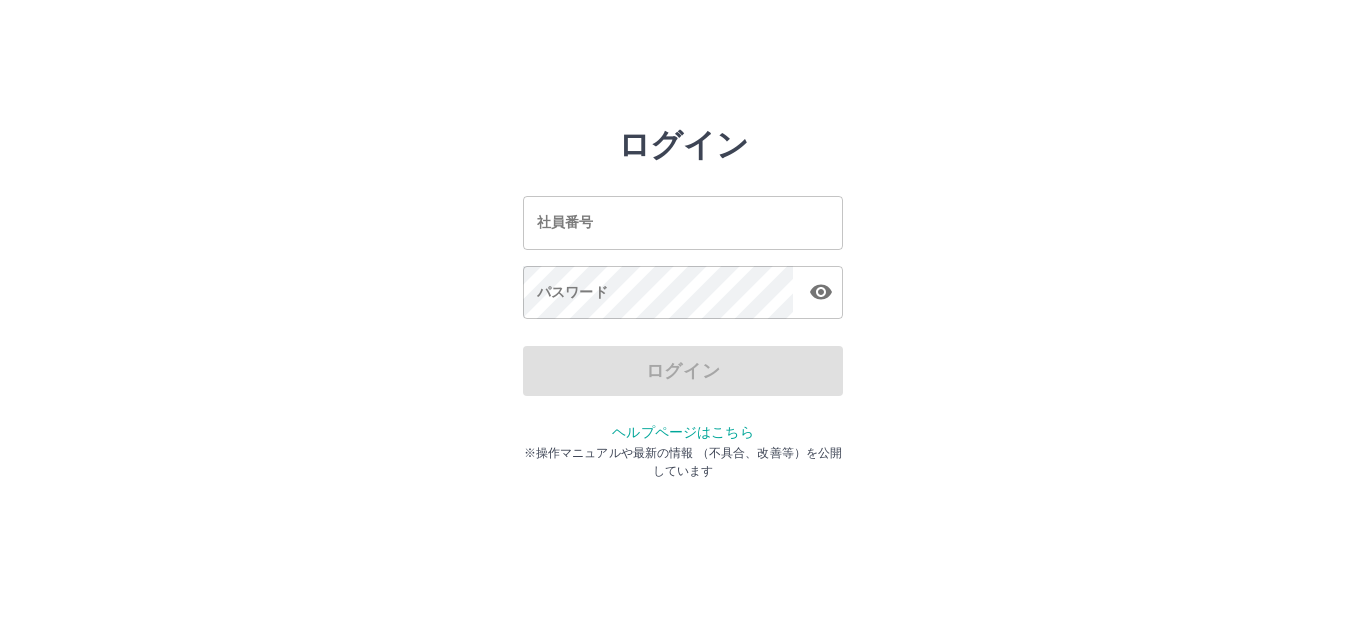 click on "ログイン 社員番号 社員番号 パスワード パスワード ログイン ヘルプページはこちら ※操作マニュアルや最新の情報 （不具合、改善等）を公開しています" at bounding box center (683, 223) 